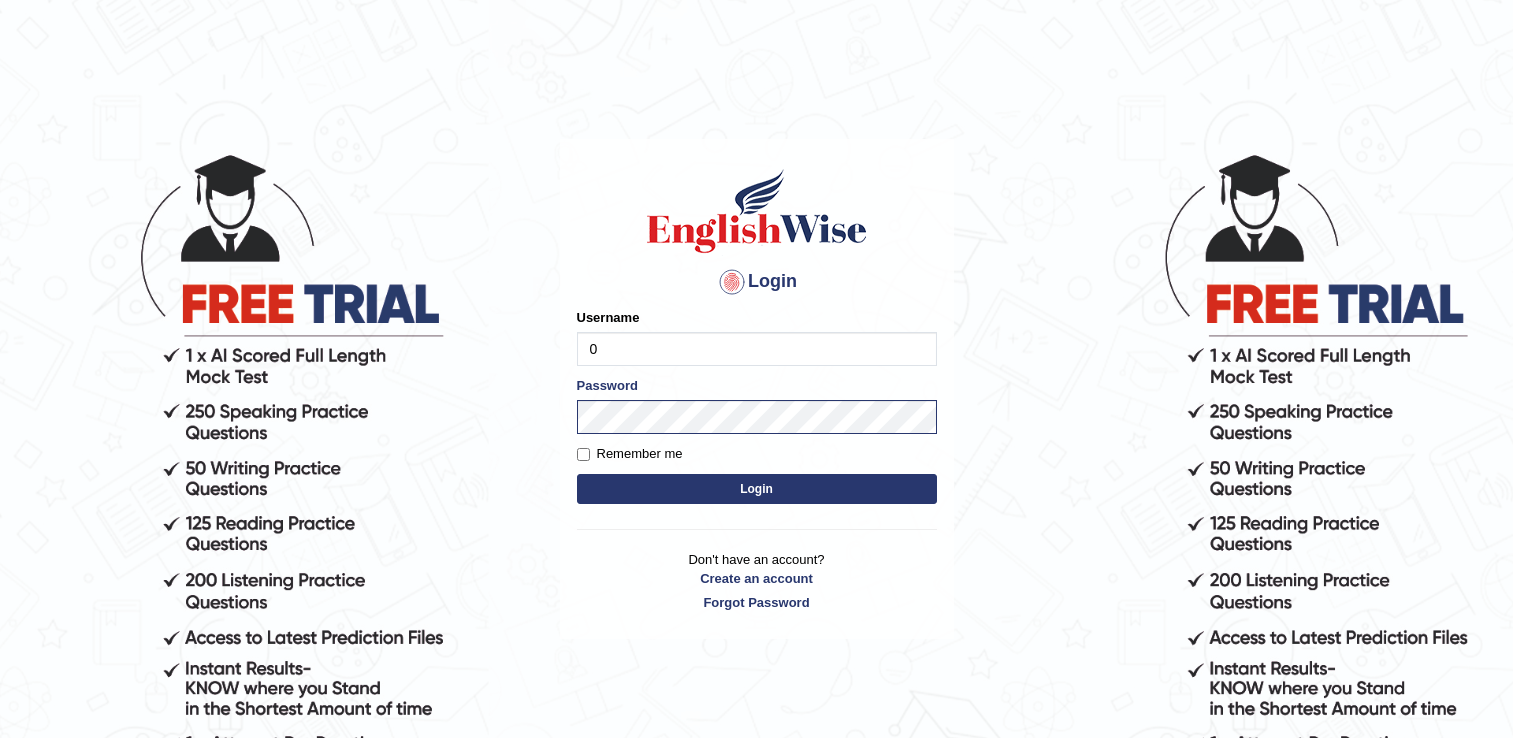 scroll, scrollTop: 0, scrollLeft: 0, axis: both 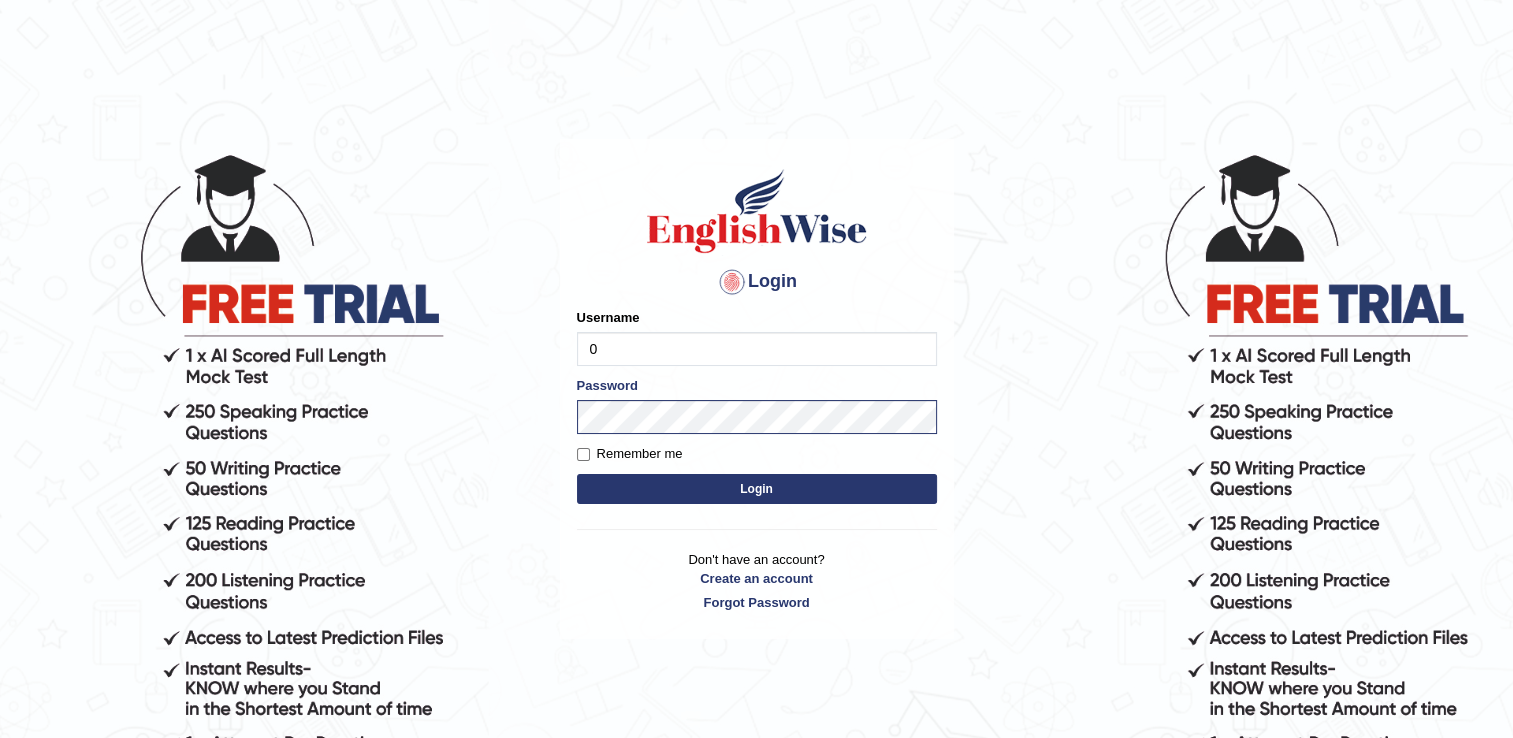 type on "0" 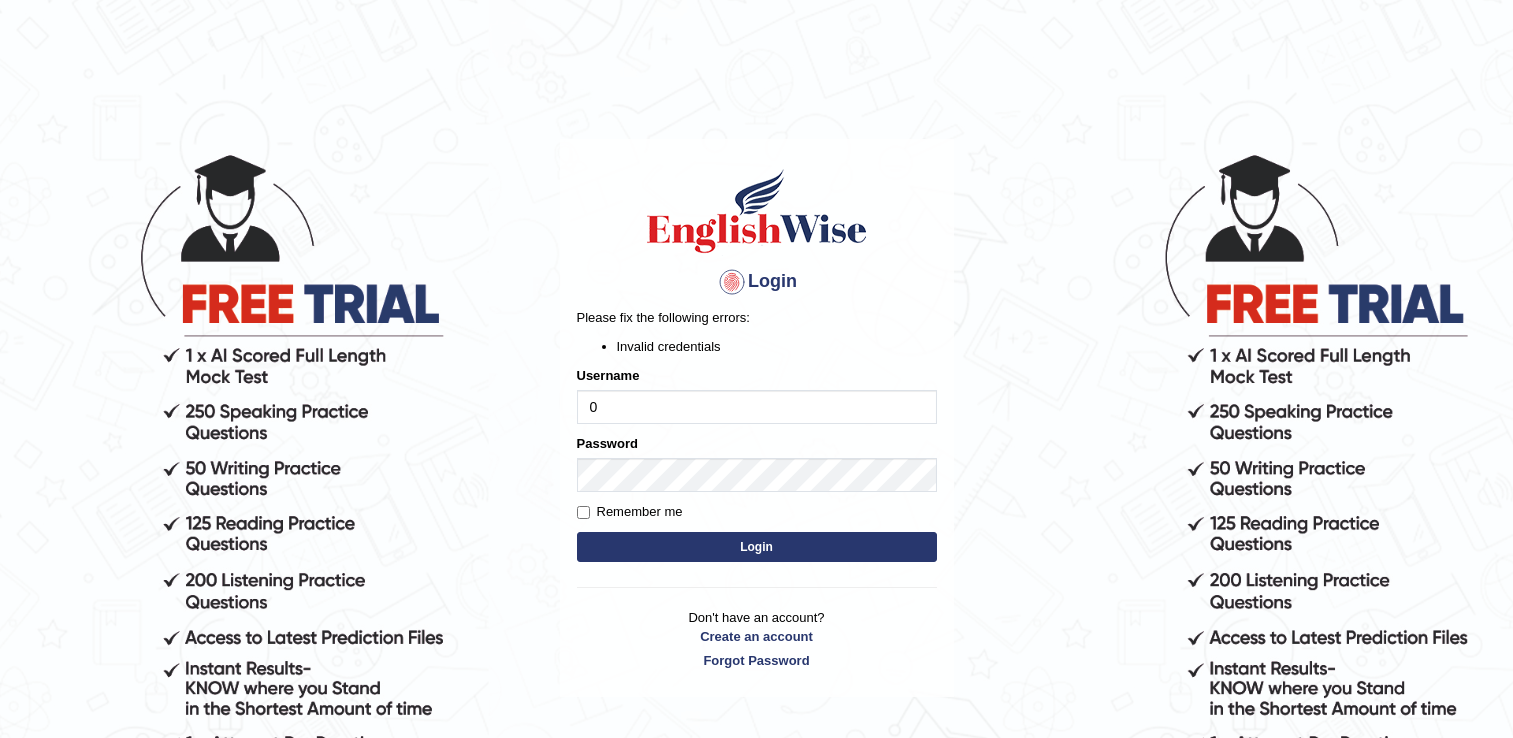 scroll, scrollTop: 0, scrollLeft: 0, axis: both 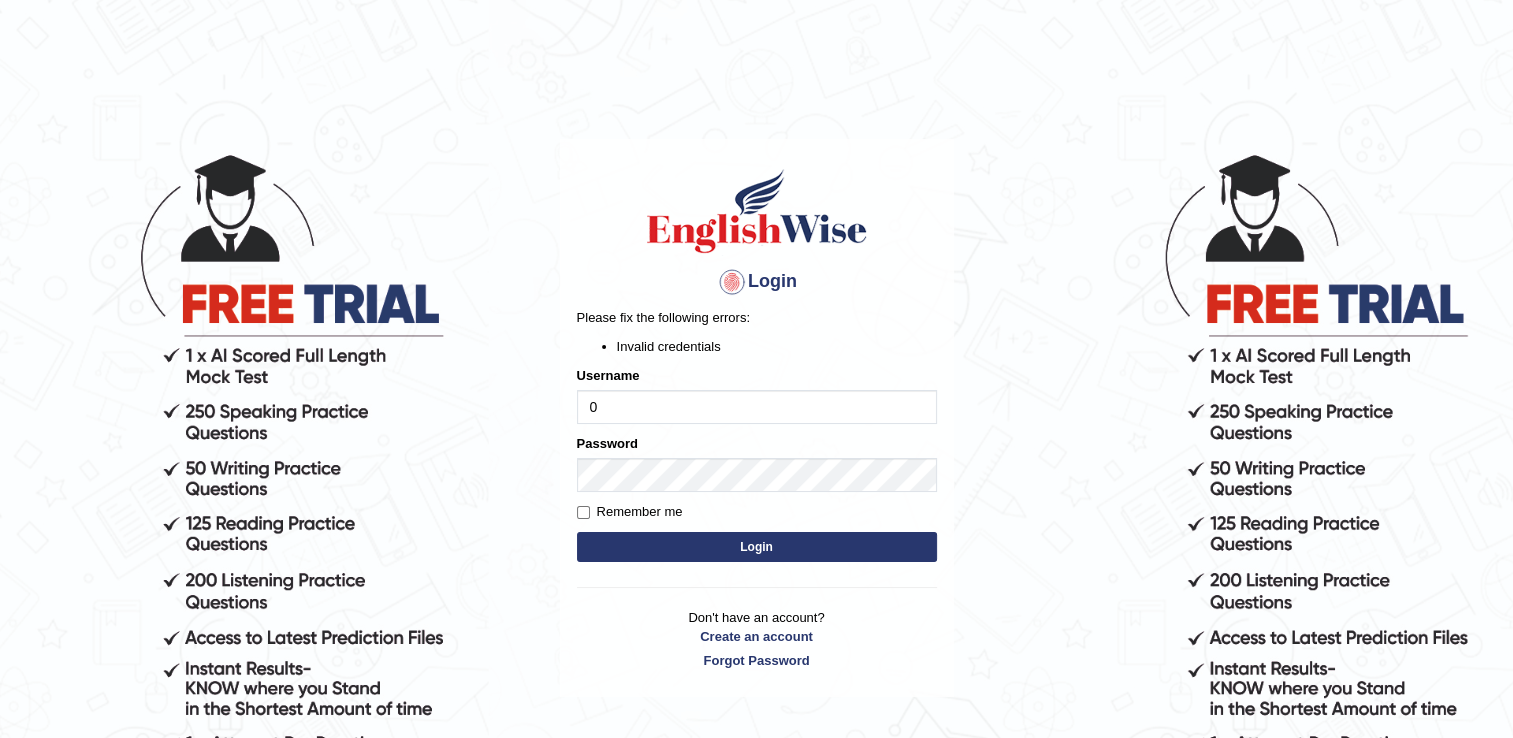 click on "Login" at bounding box center (757, 547) 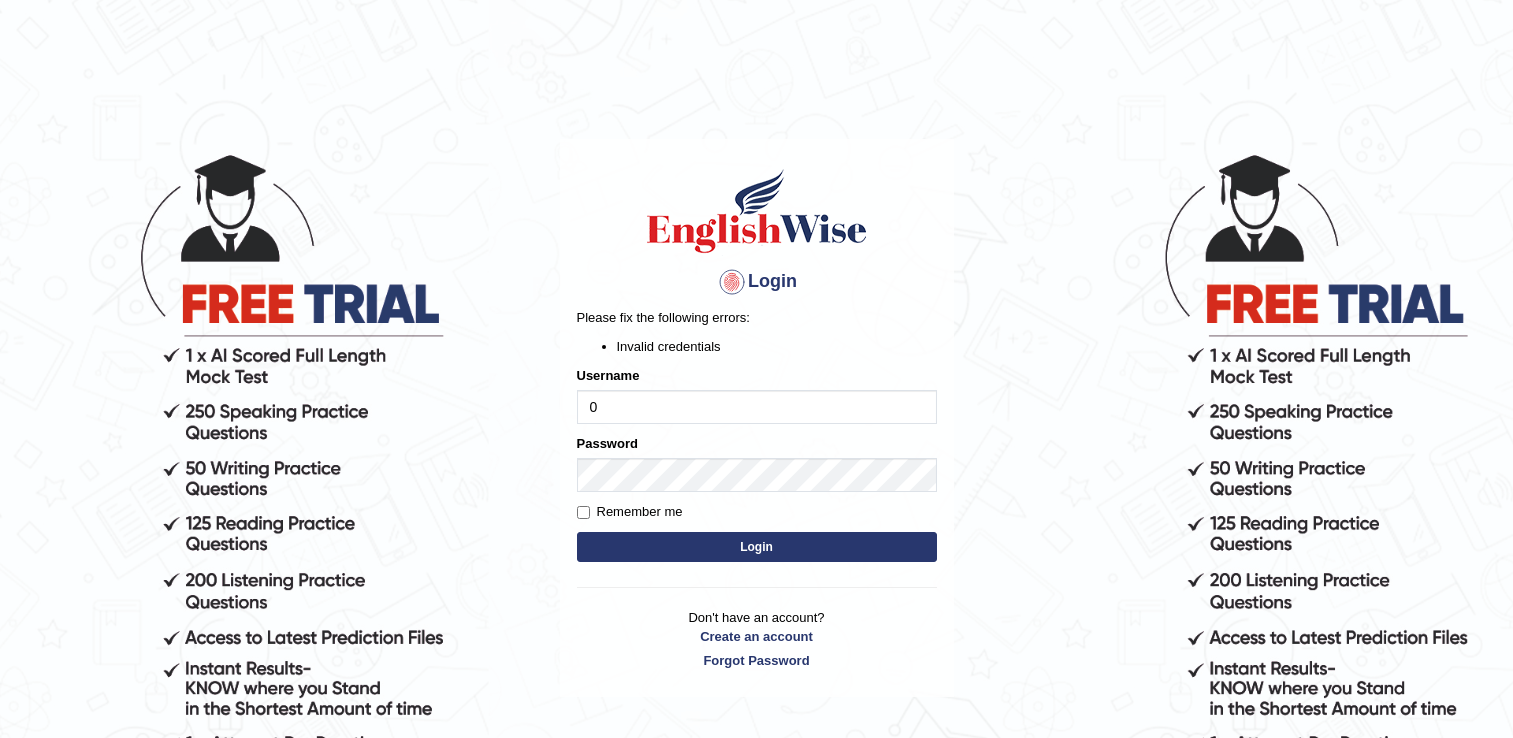 scroll, scrollTop: 0, scrollLeft: 0, axis: both 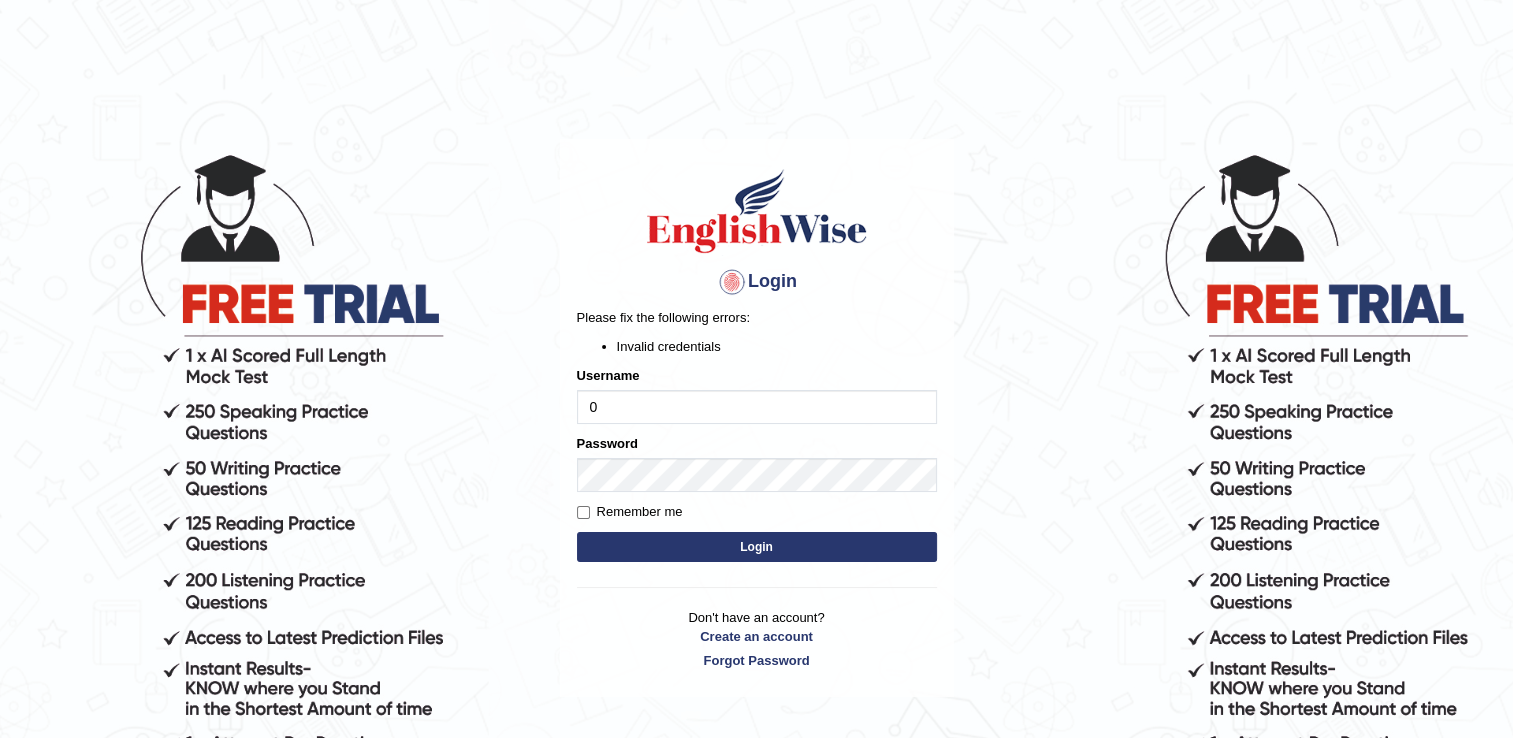click on "0" at bounding box center [757, 407] 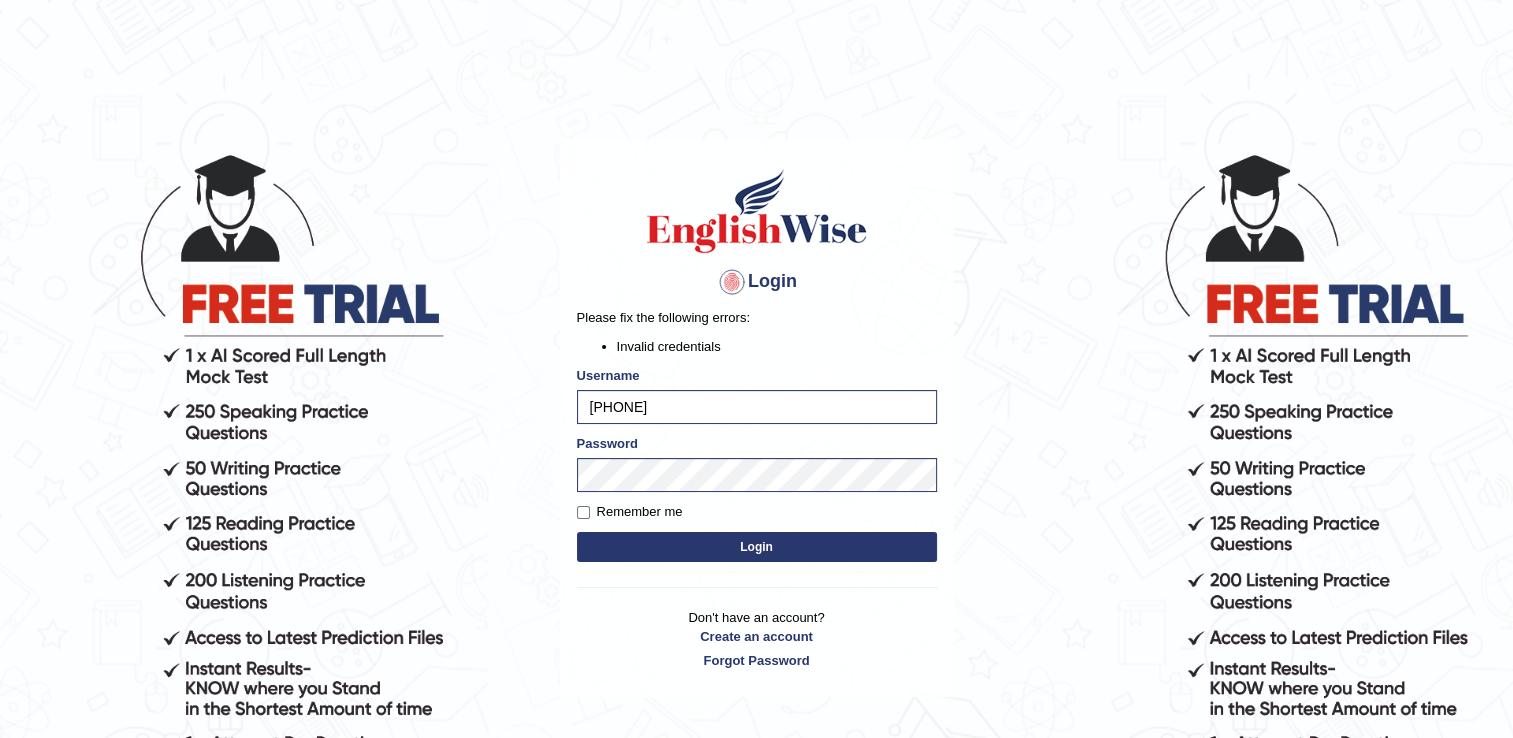 click on "Login" at bounding box center [757, 547] 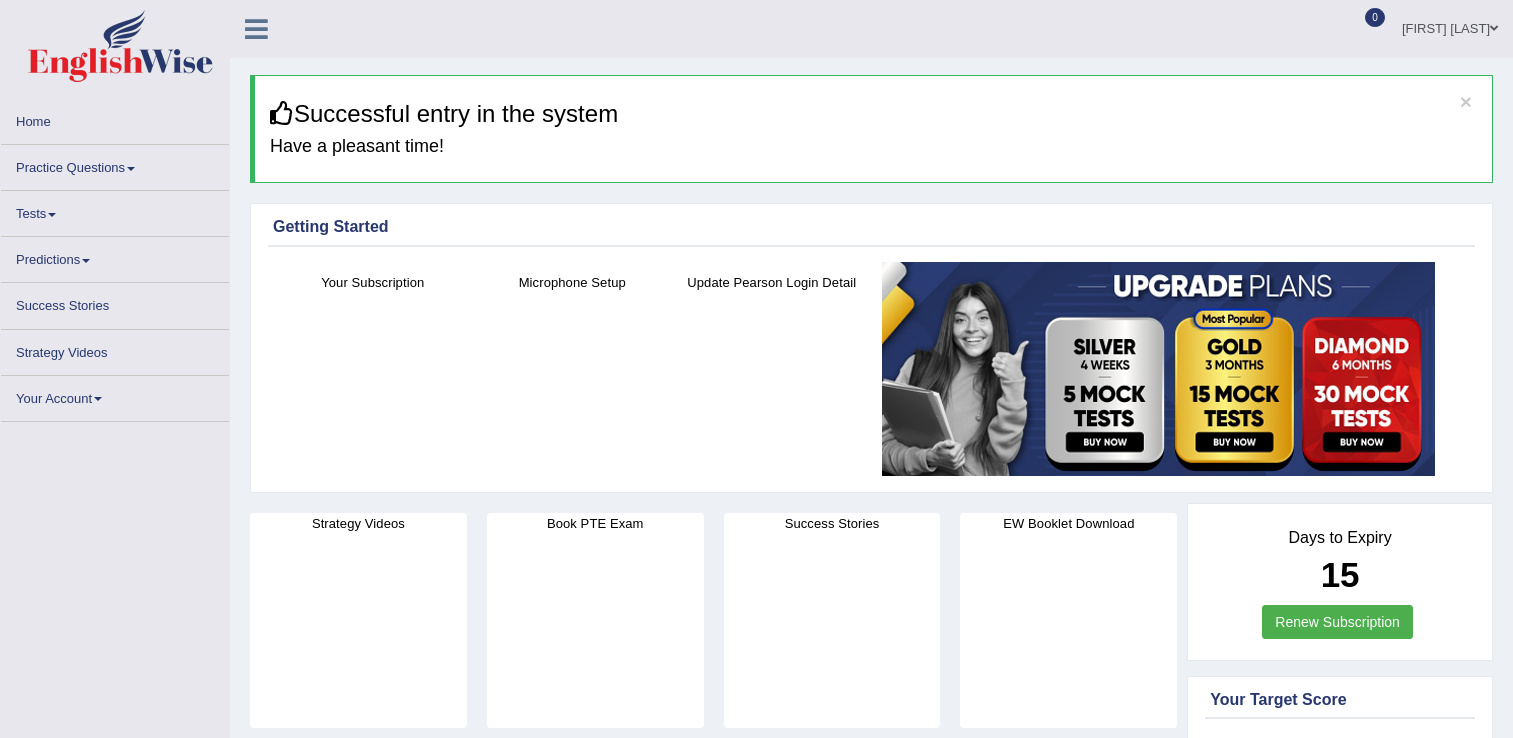 scroll, scrollTop: 0, scrollLeft: 0, axis: both 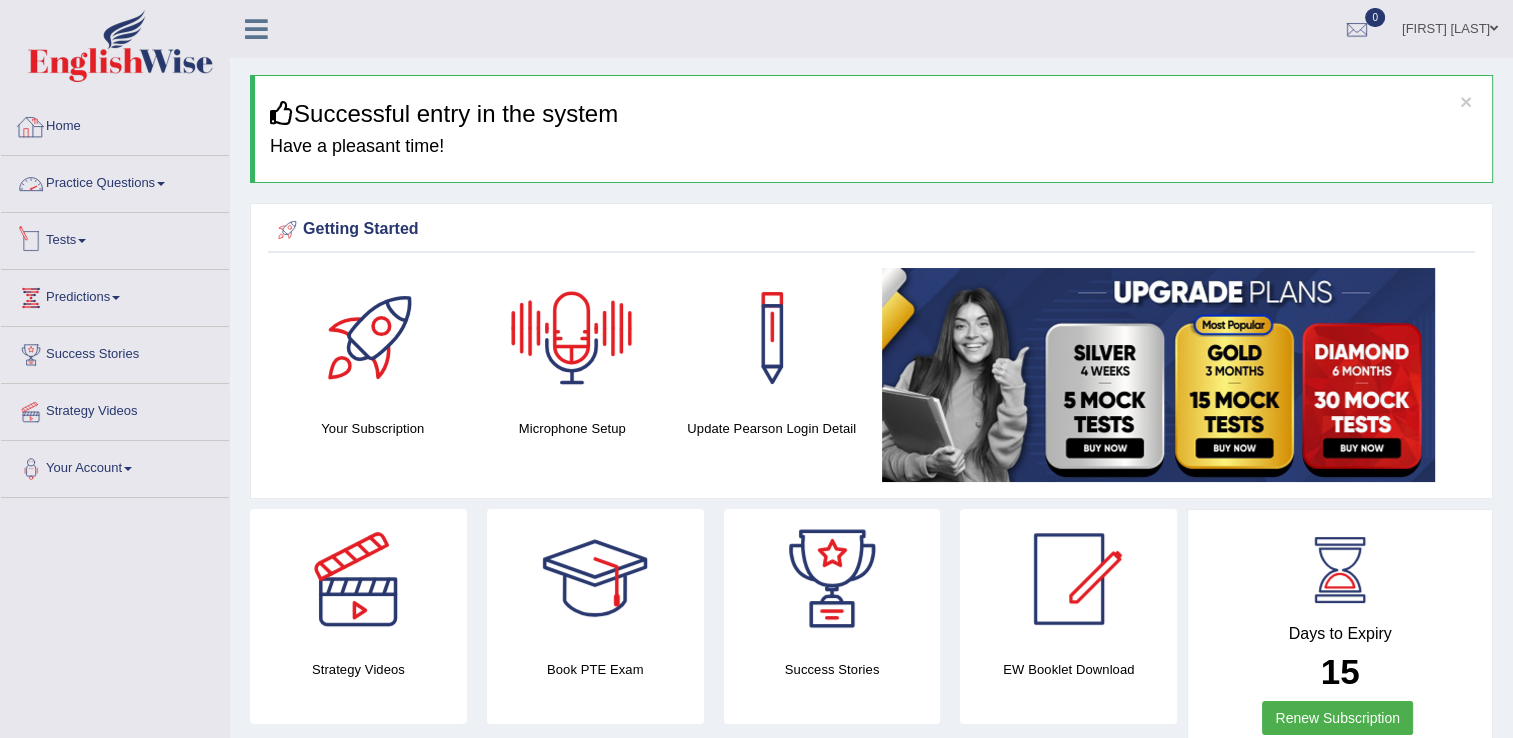 click on "Practice Questions" at bounding box center [115, 181] 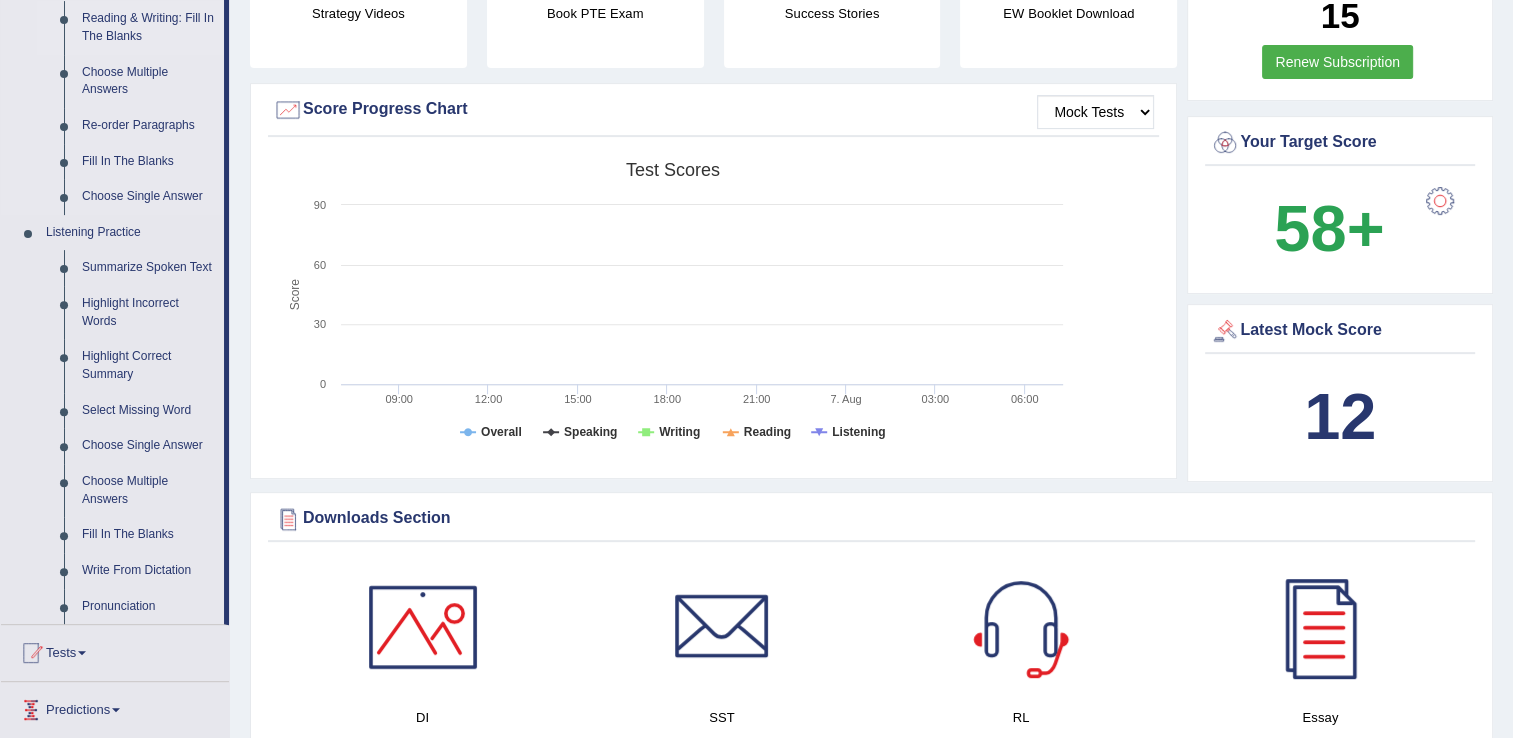 scroll, scrollTop: 655, scrollLeft: 0, axis: vertical 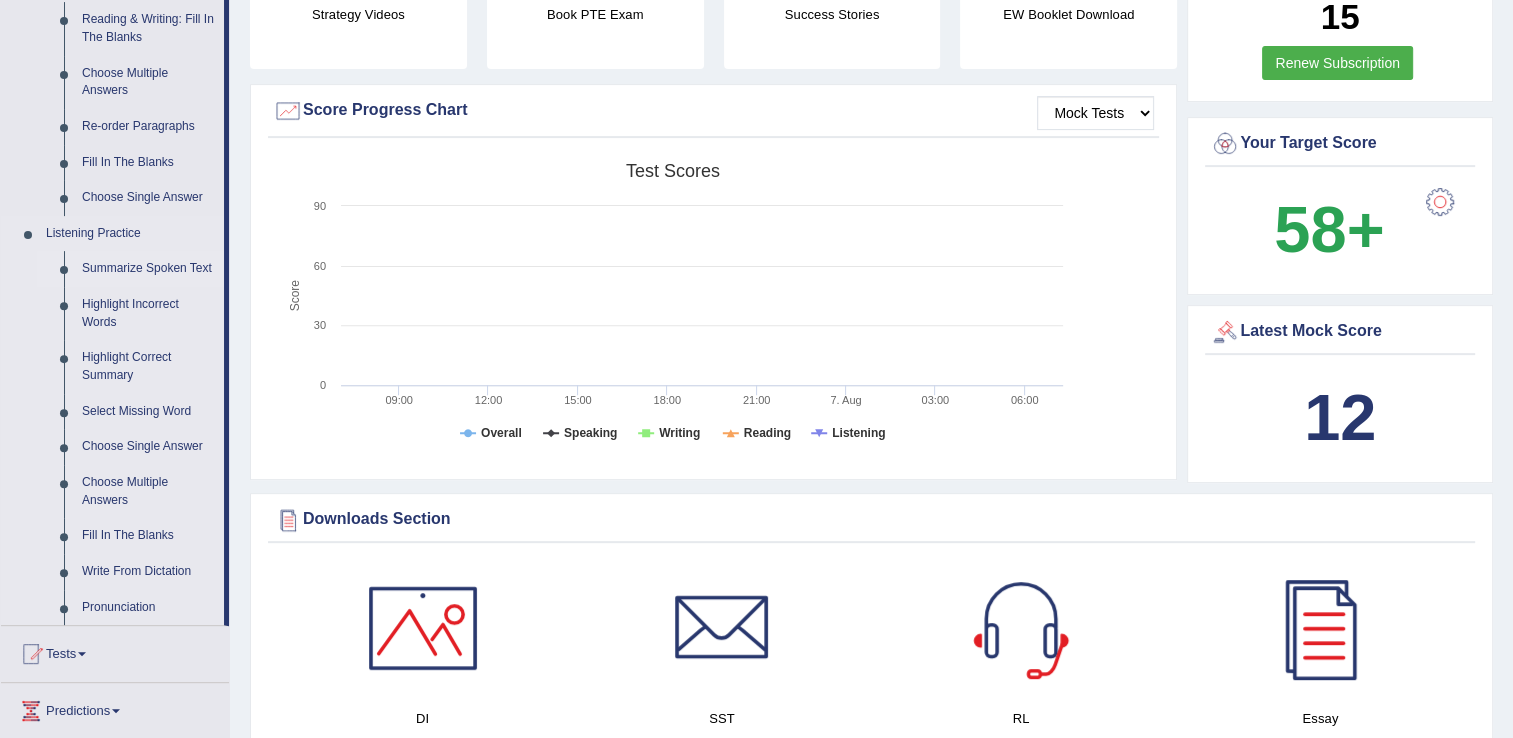 click on "Summarize Spoken Text" at bounding box center [148, 269] 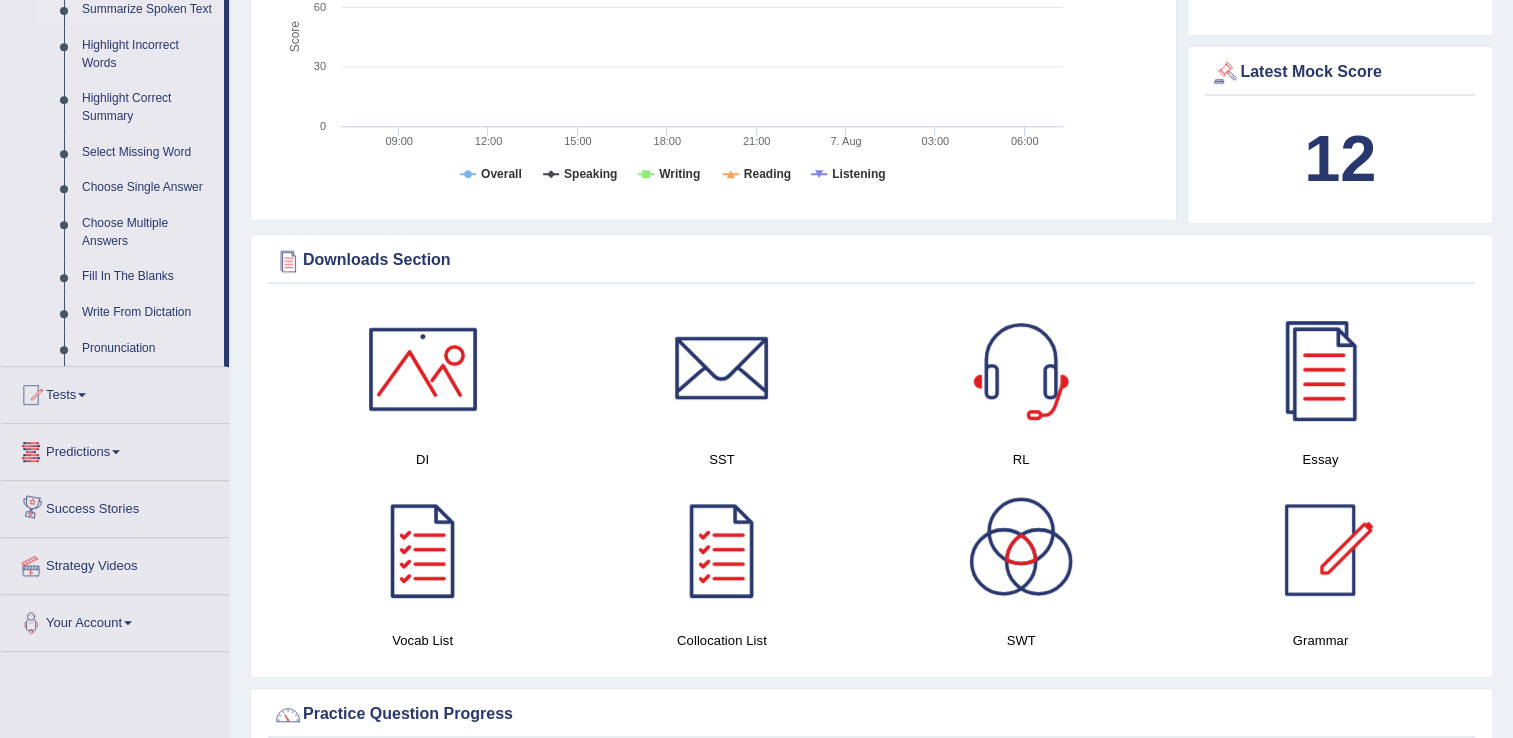 scroll, scrollTop: 1269, scrollLeft: 0, axis: vertical 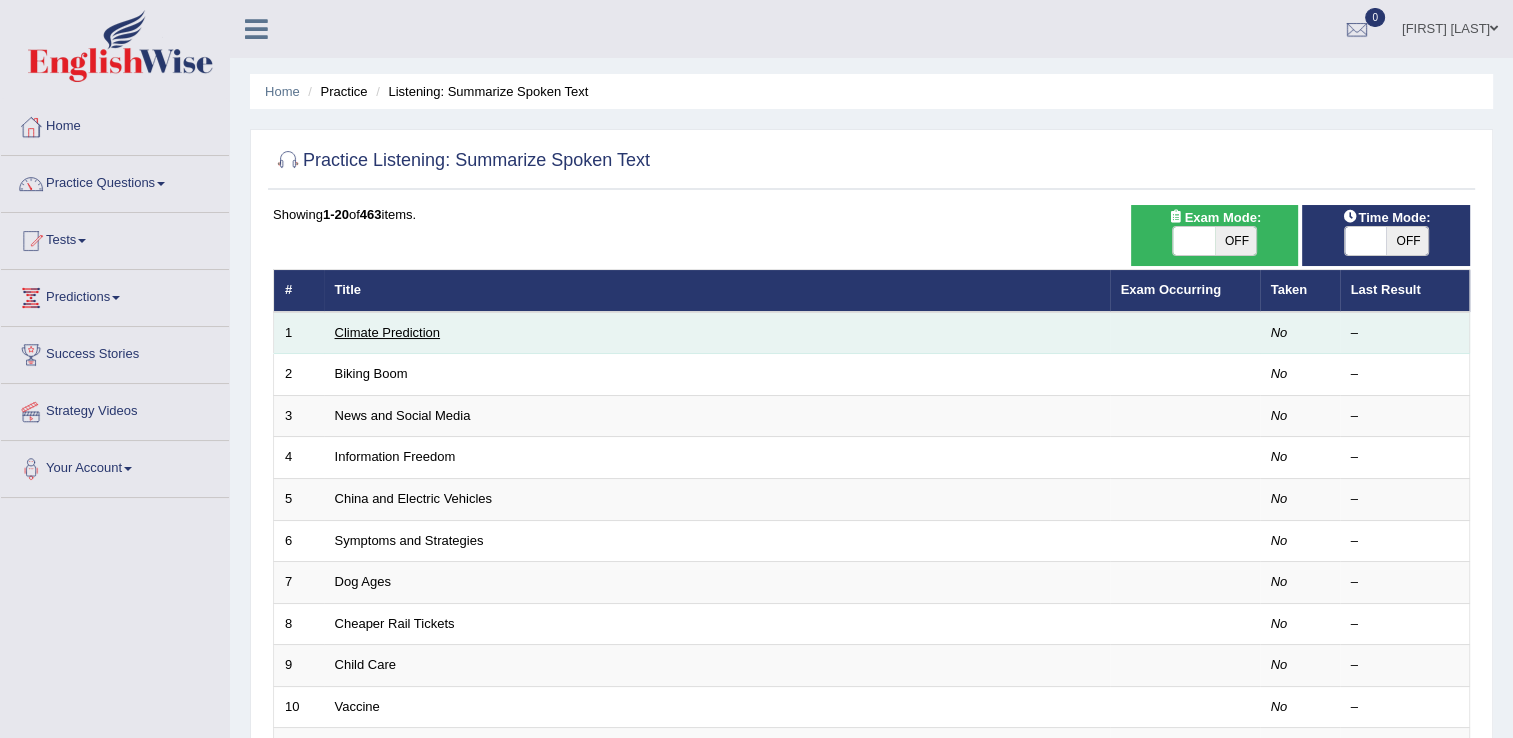 click on "Climate Prediction" at bounding box center (388, 332) 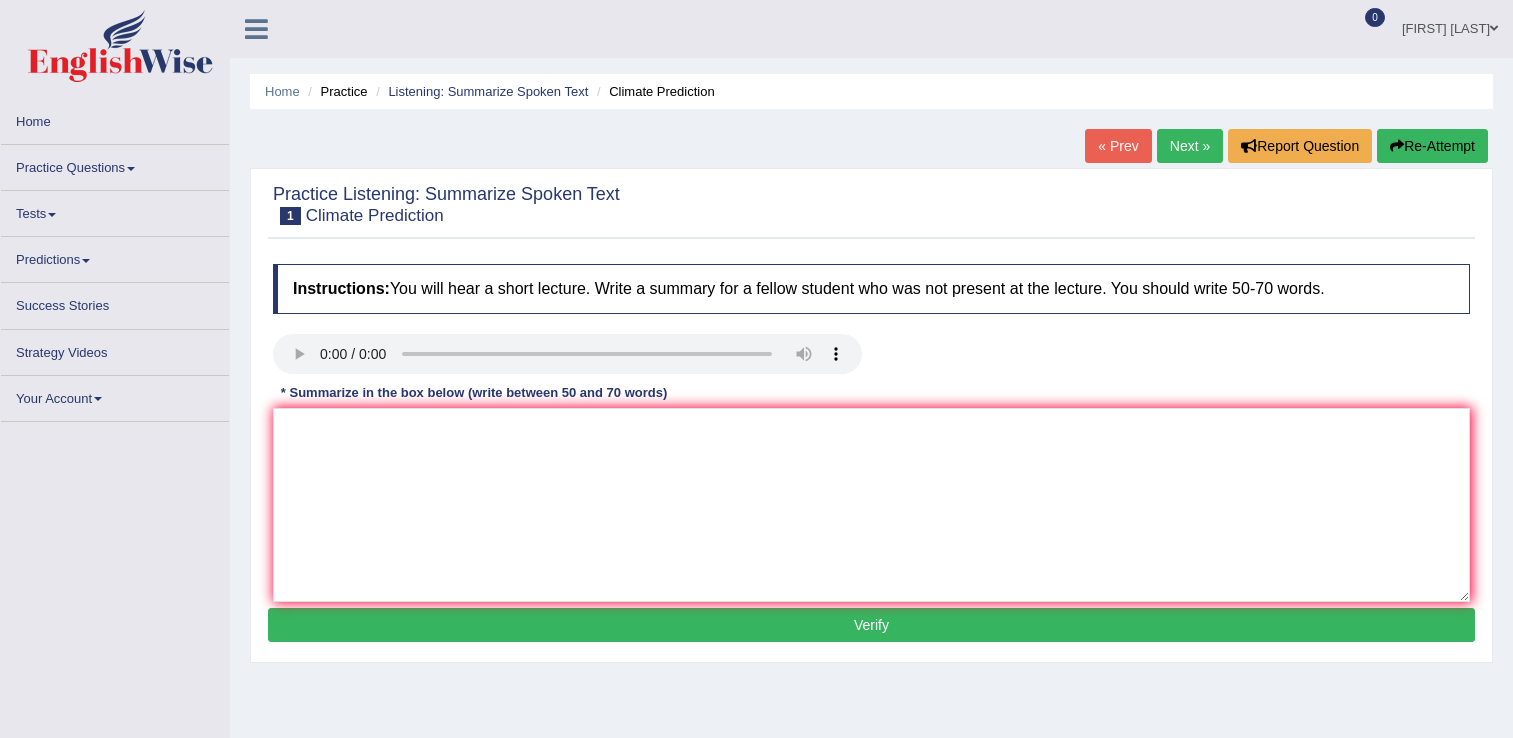 scroll, scrollTop: 0, scrollLeft: 0, axis: both 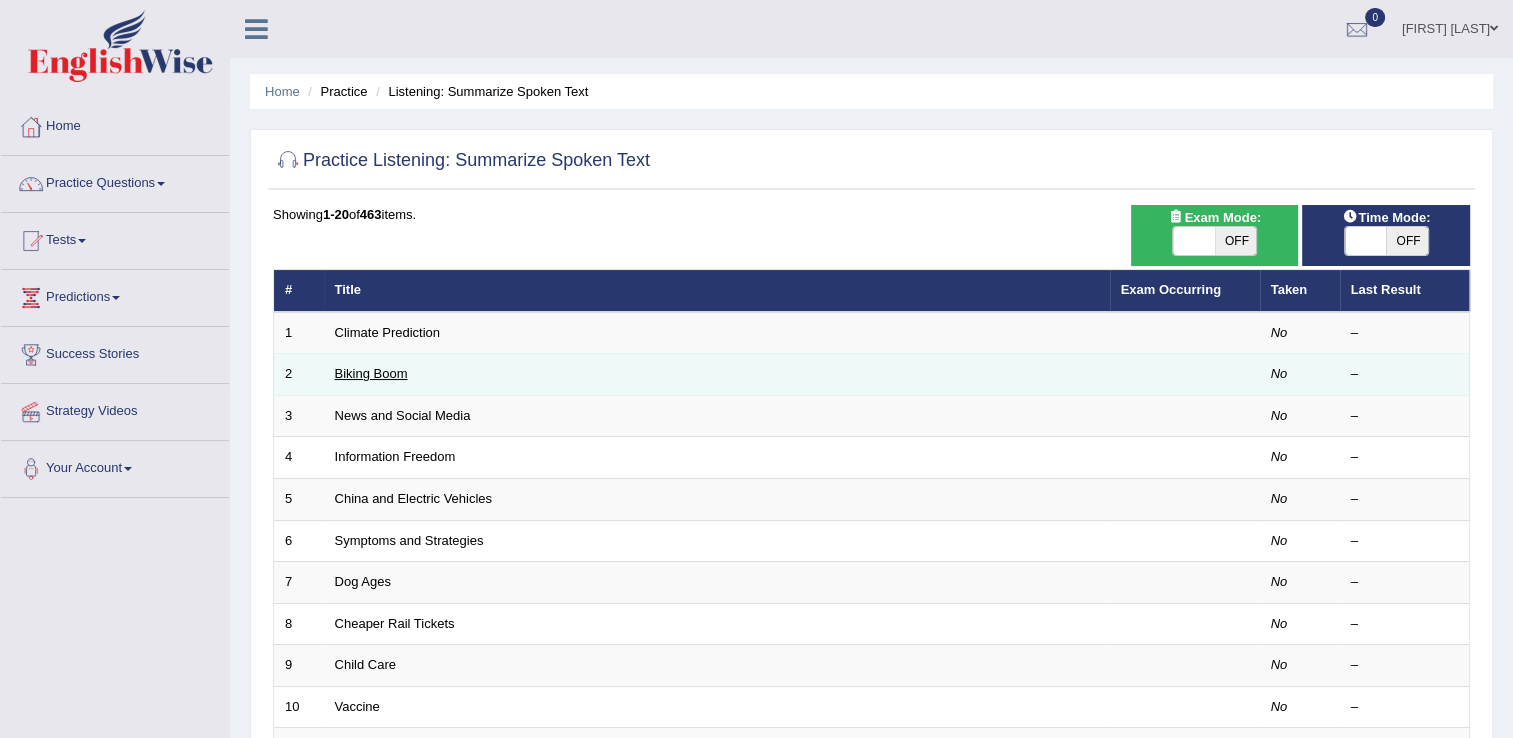 click on "Biking Boom" at bounding box center (371, 373) 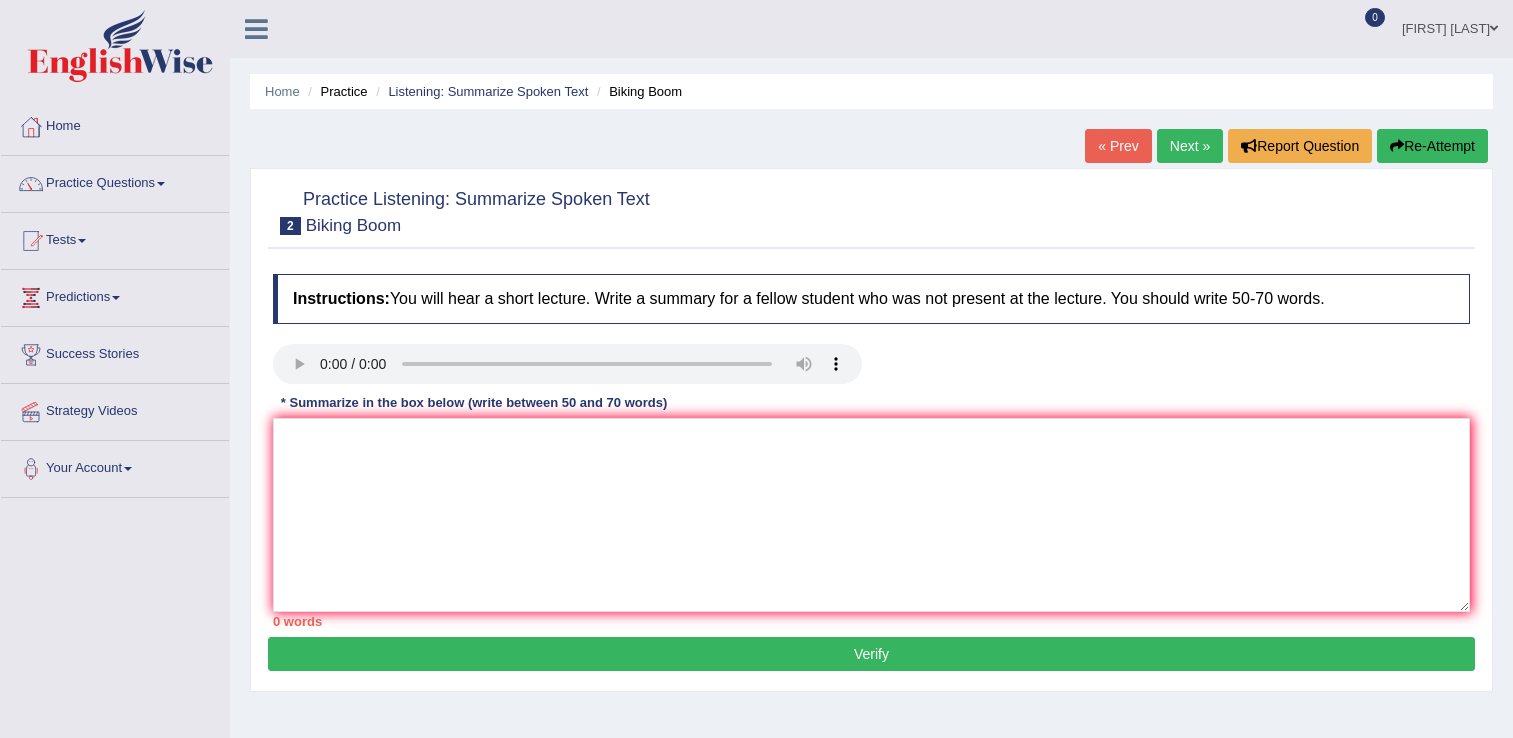 scroll, scrollTop: 0, scrollLeft: 0, axis: both 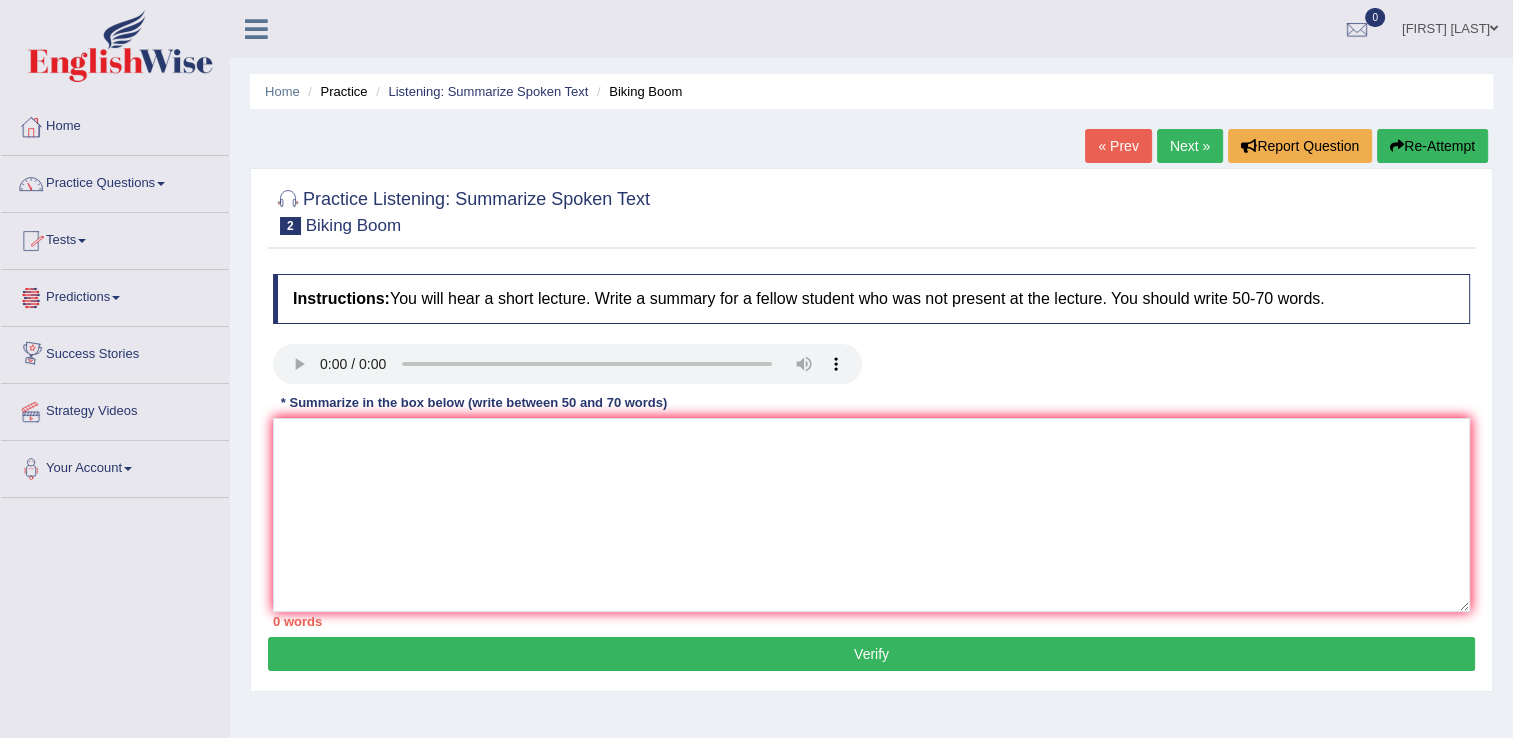 click on "Practice Questions" at bounding box center [115, 181] 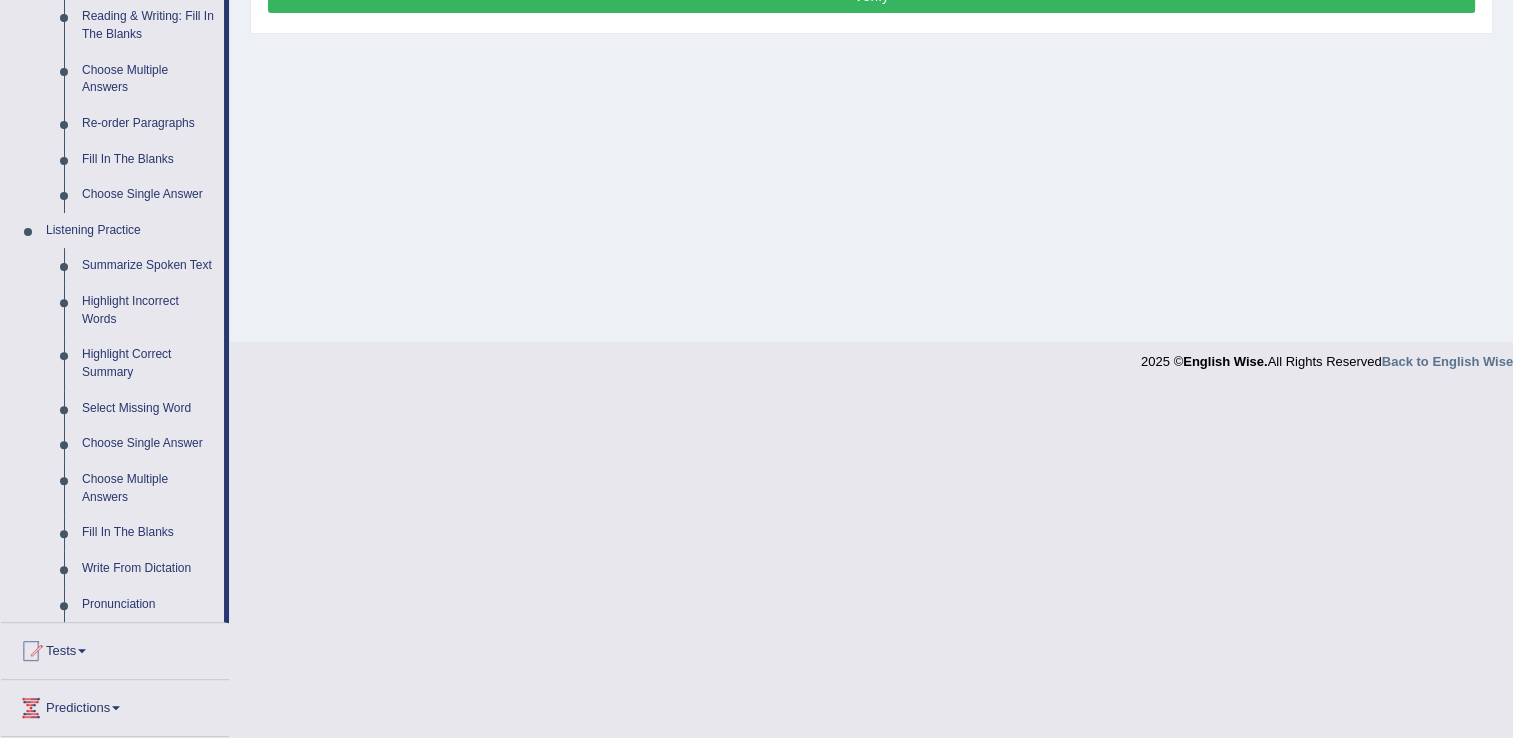 scroll, scrollTop: 667, scrollLeft: 0, axis: vertical 